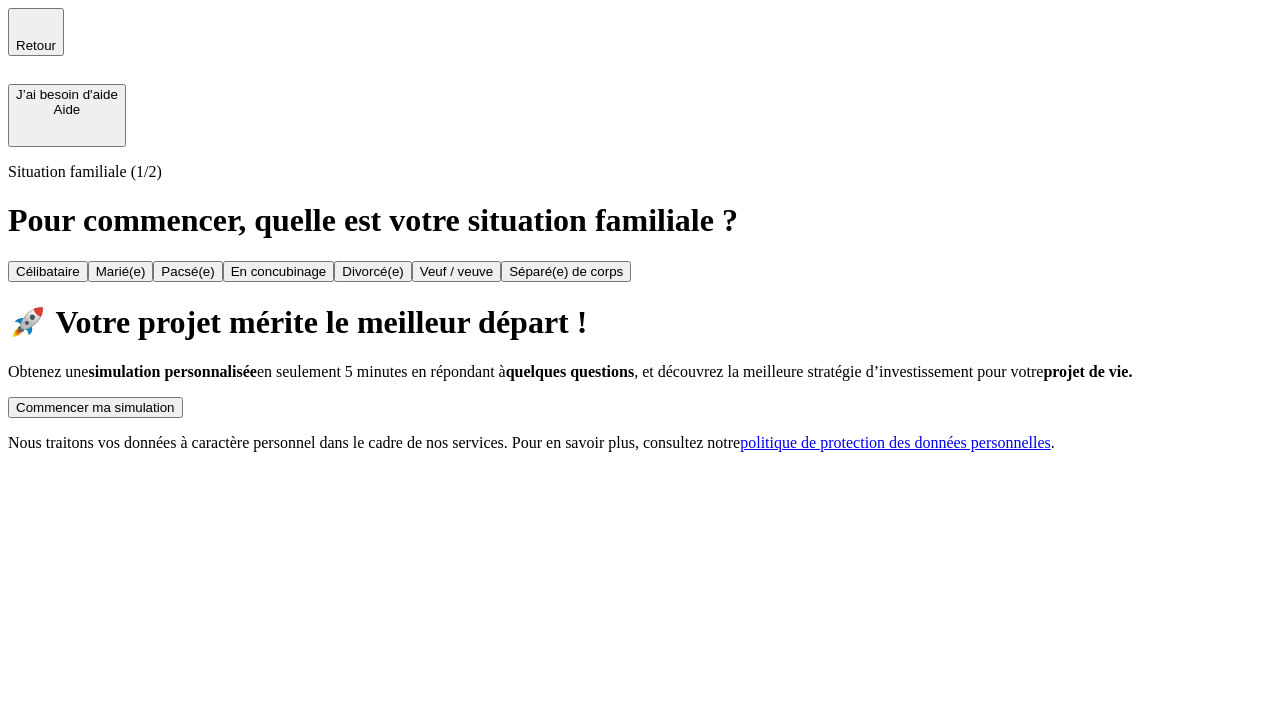 scroll, scrollTop: 0, scrollLeft: 0, axis: both 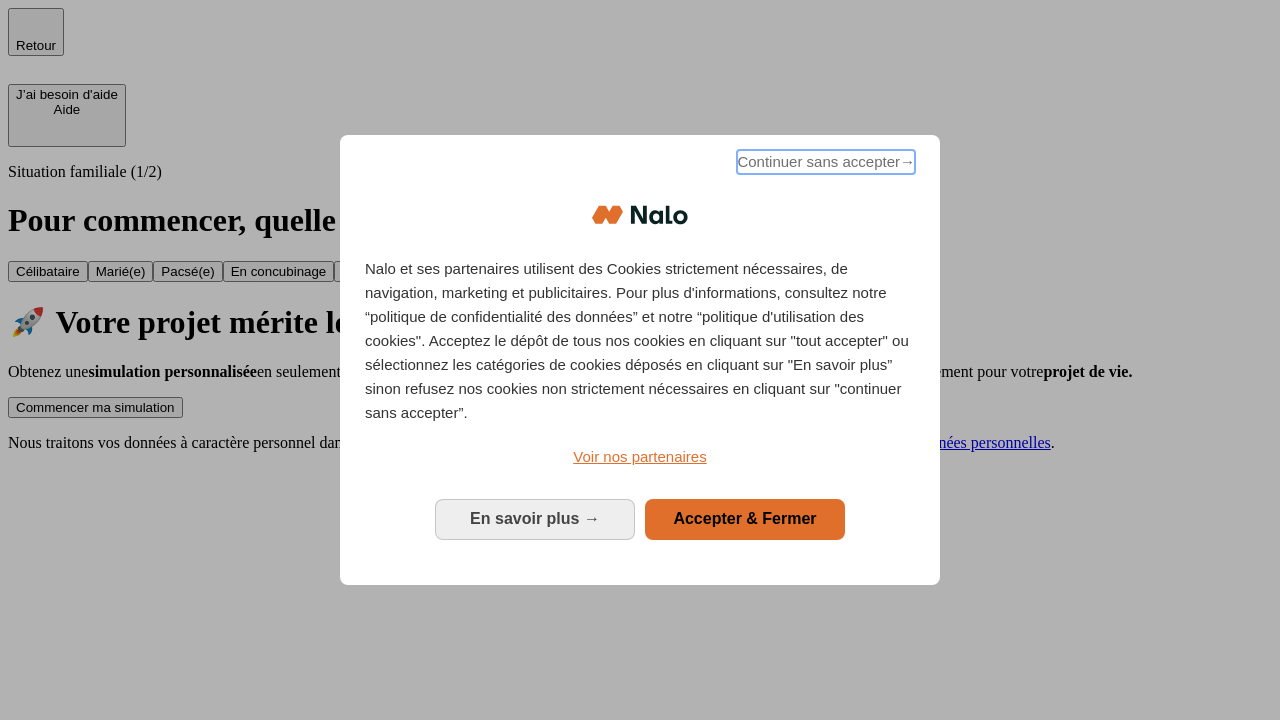 click on "Continuer sans accepter  →" at bounding box center [826, 162] 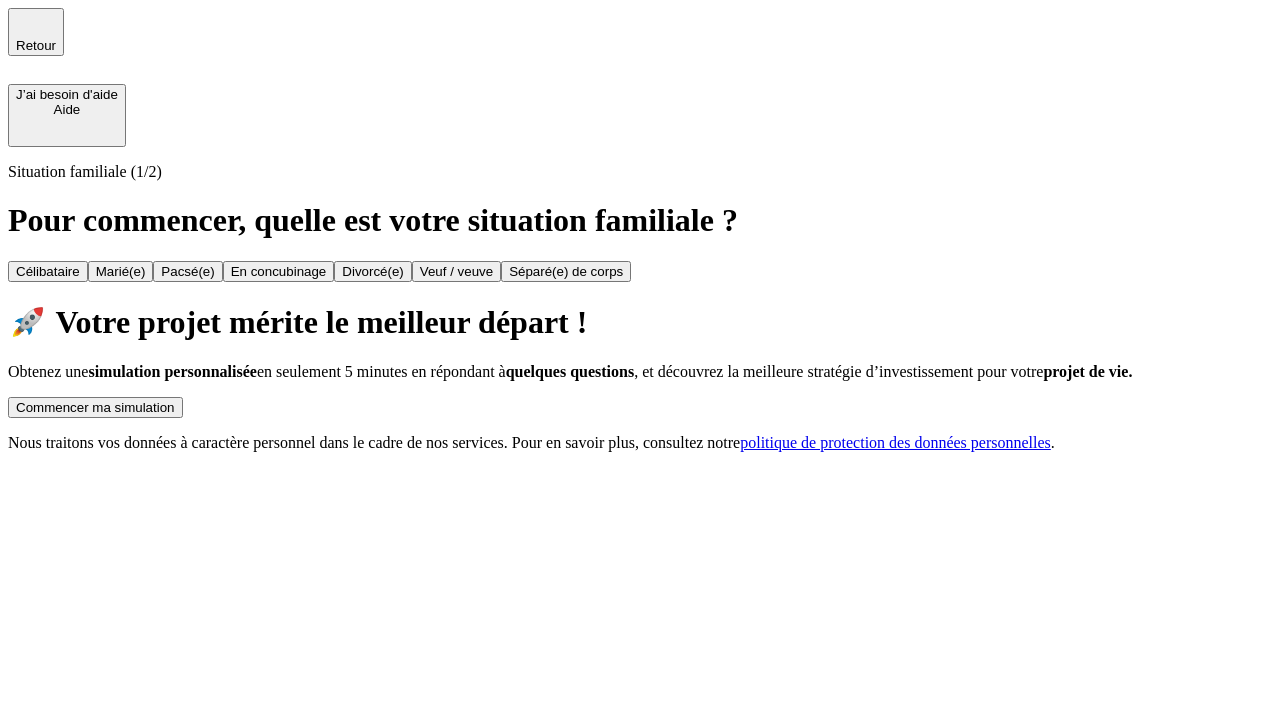 click on "Commencer ma simulation" at bounding box center [95, 407] 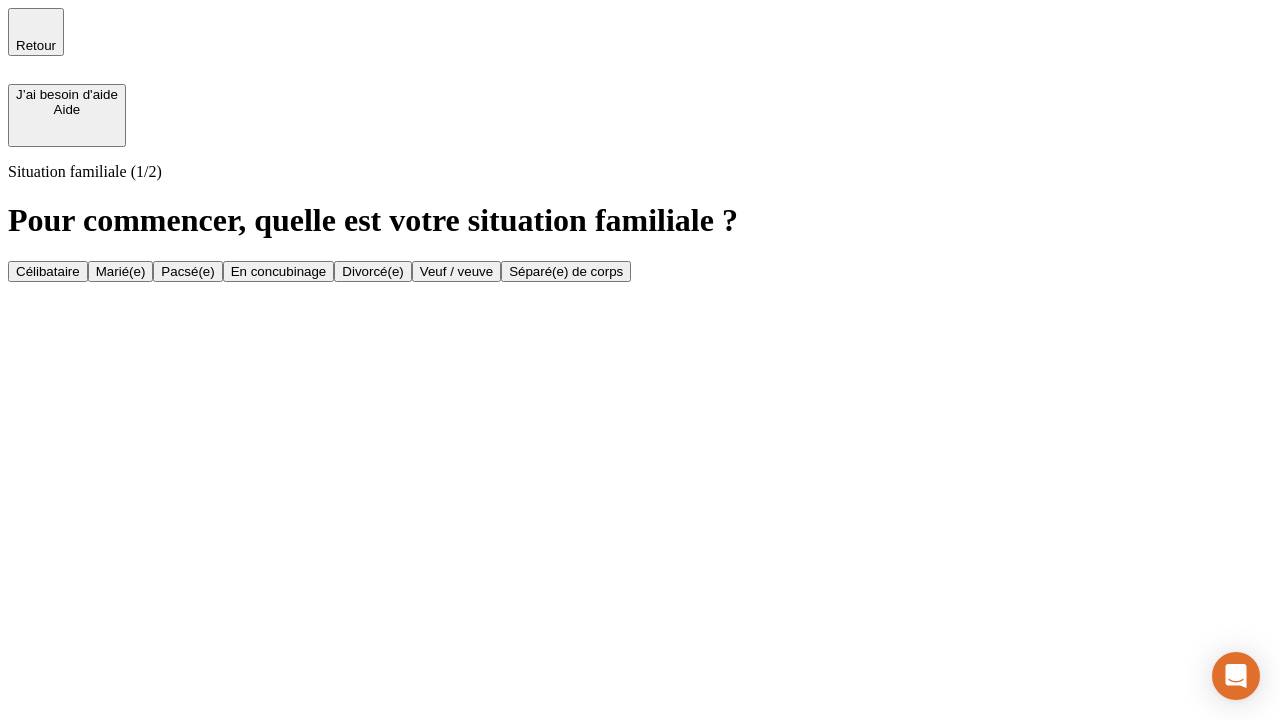 click on "En concubinage" at bounding box center [279, 271] 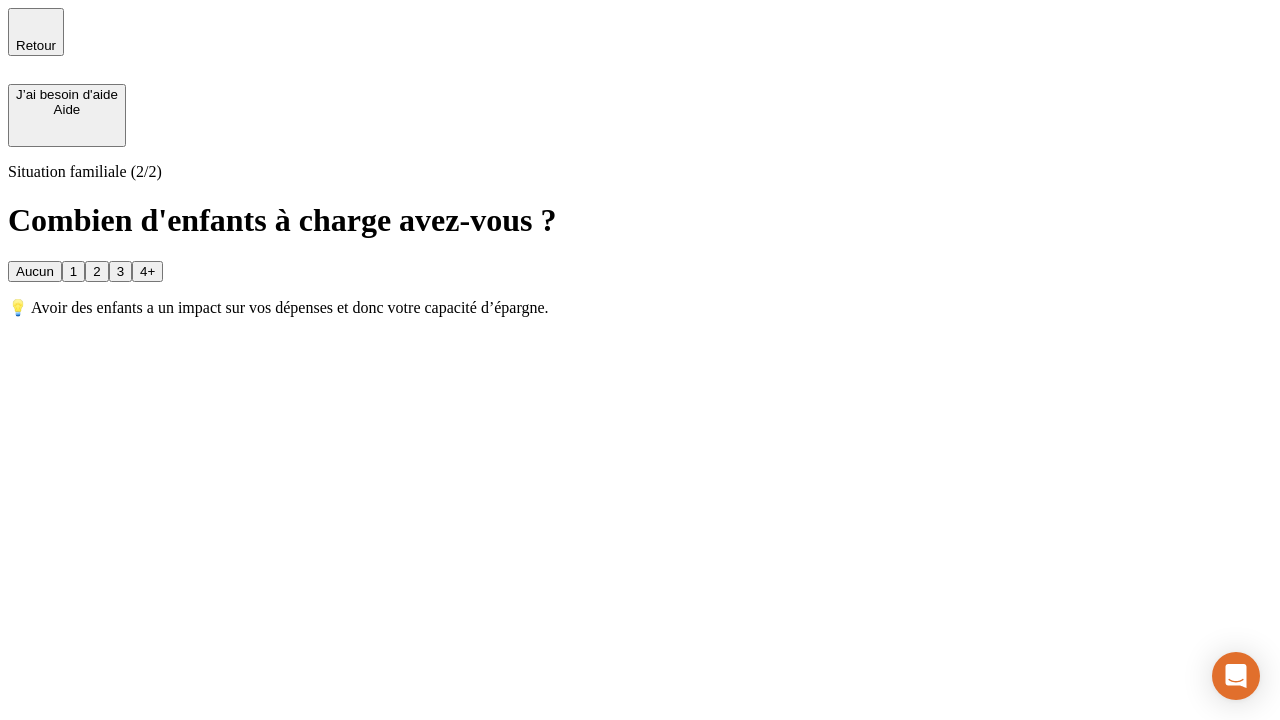 click on "2" at bounding box center (96, 271) 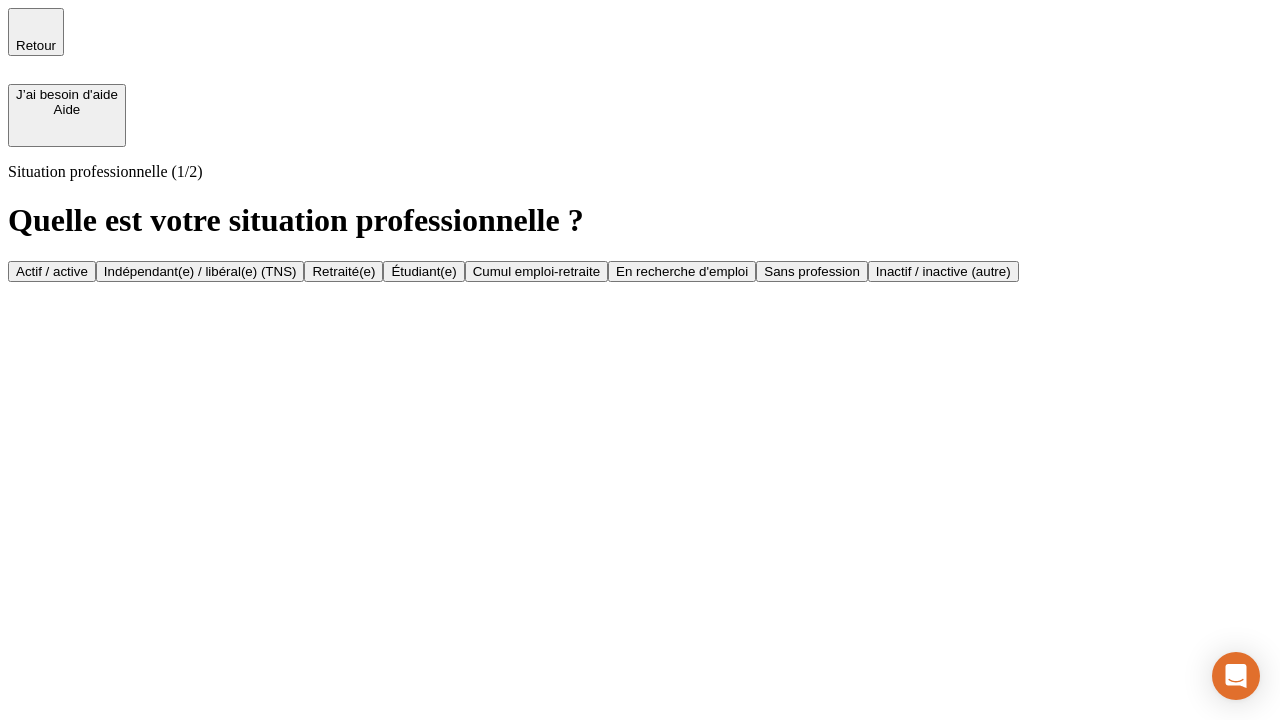 click on "Indépendant(e) / libéral(e) (TNS)" at bounding box center (200, 271) 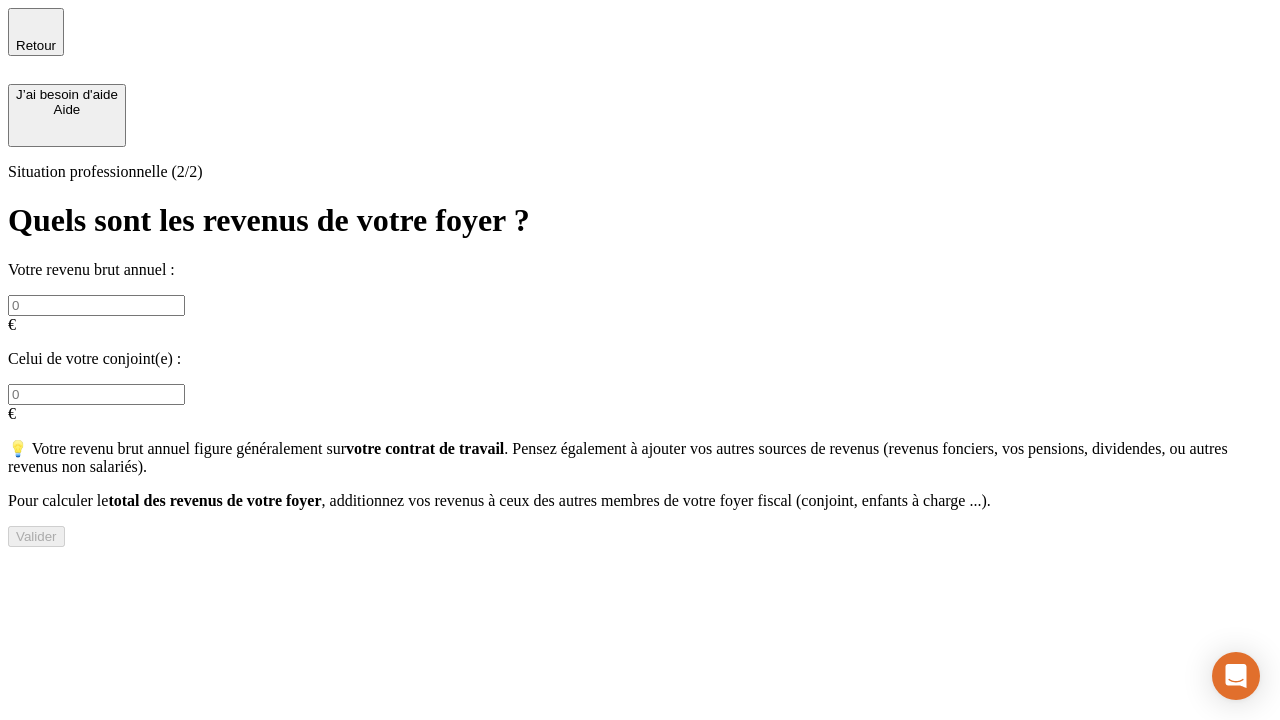 click at bounding box center (96, 305) 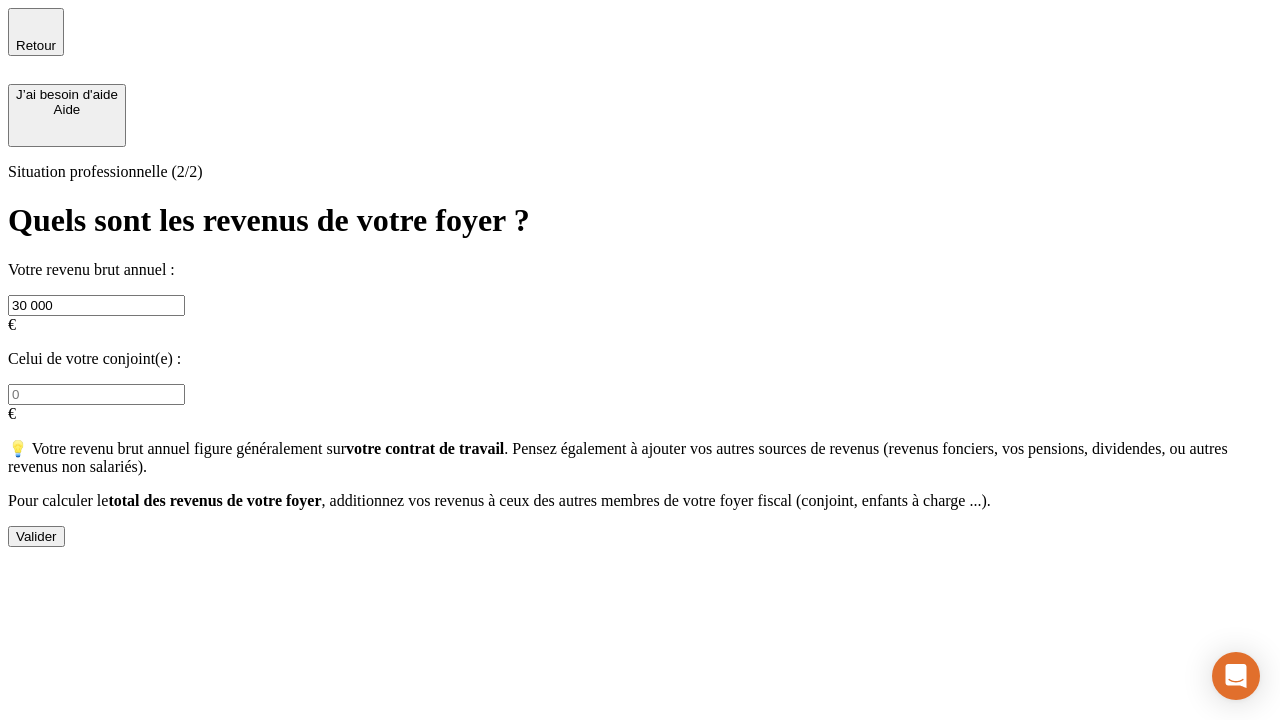 type on "30 000" 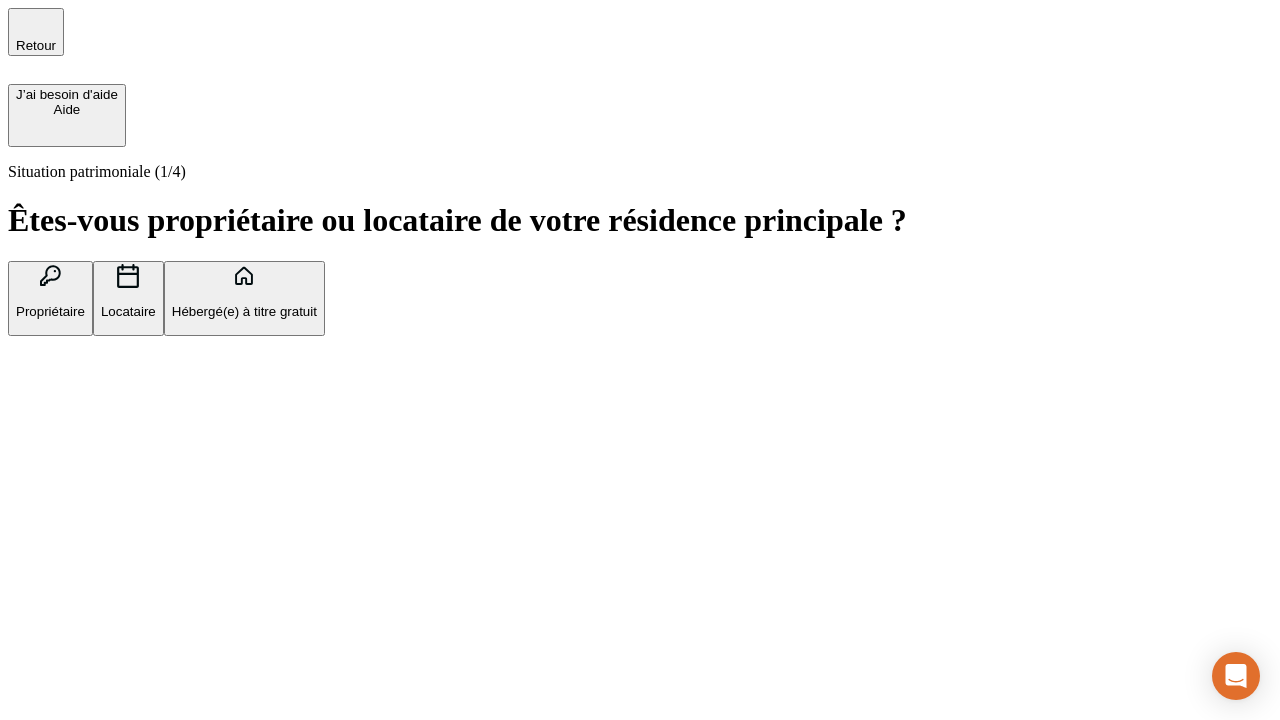 click on "Locataire" at bounding box center (128, 311) 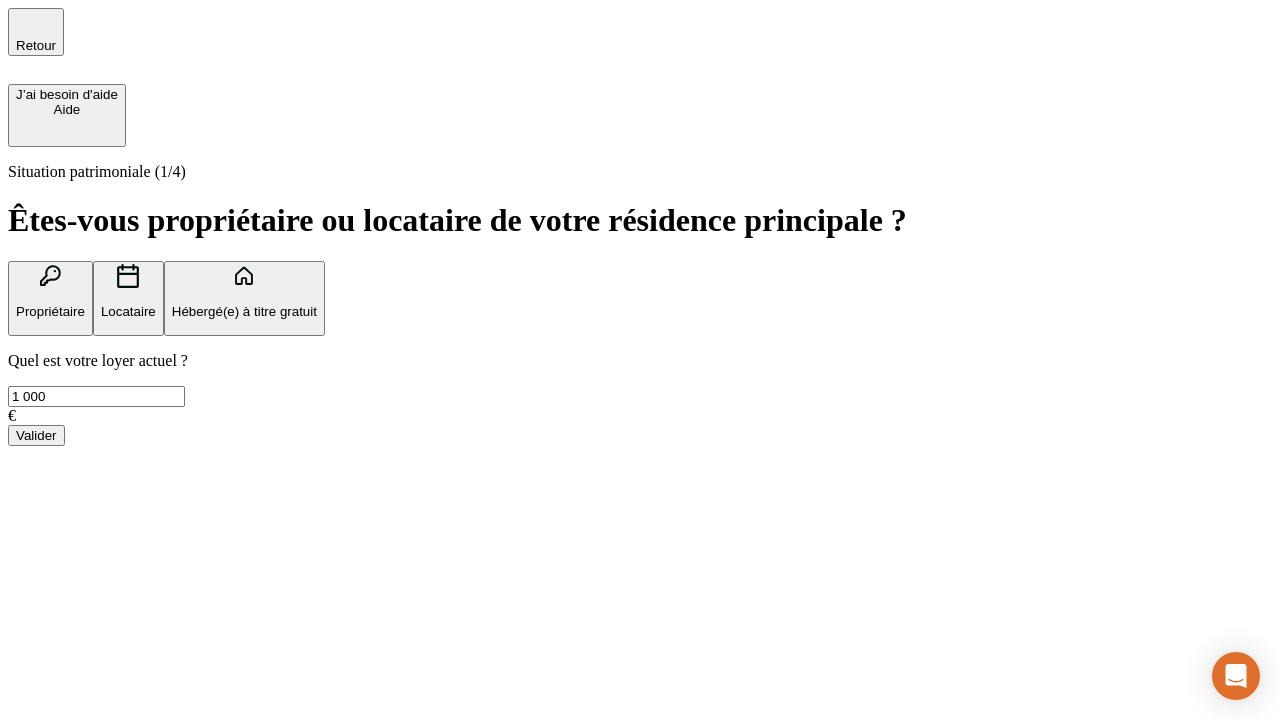 type on "1 000" 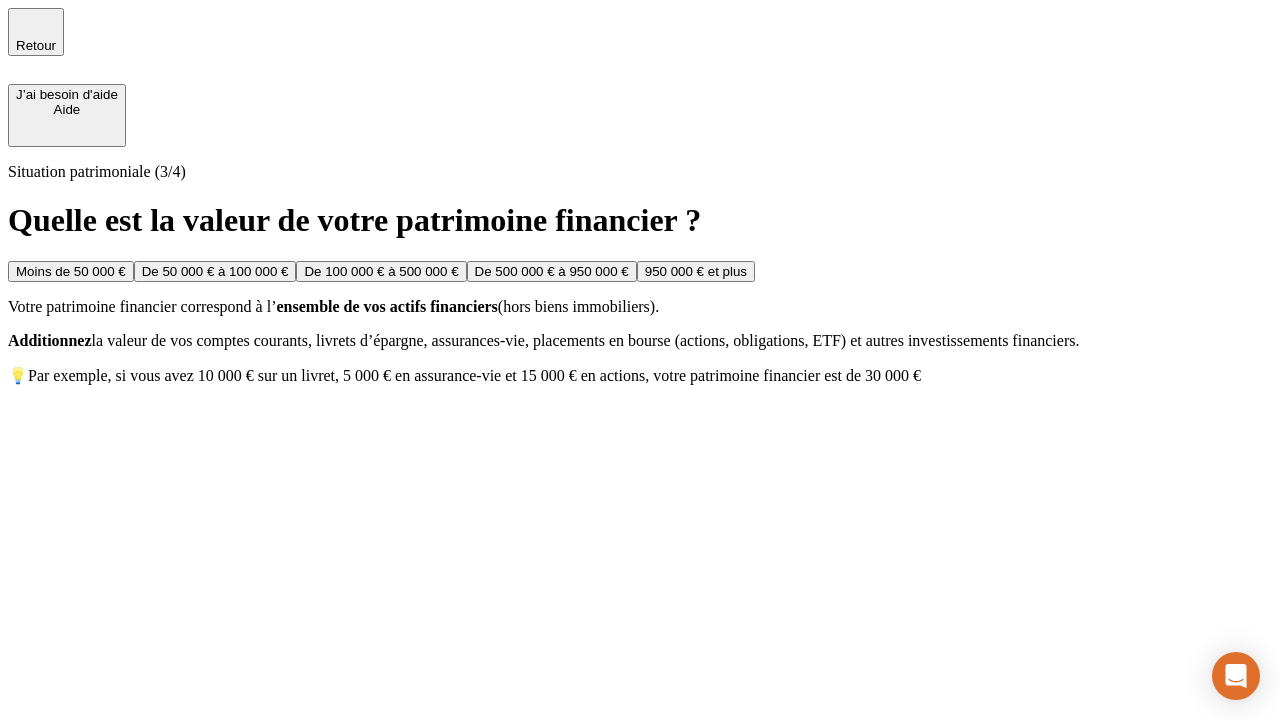 click on "Moins de 50 000 €" at bounding box center [71, 271] 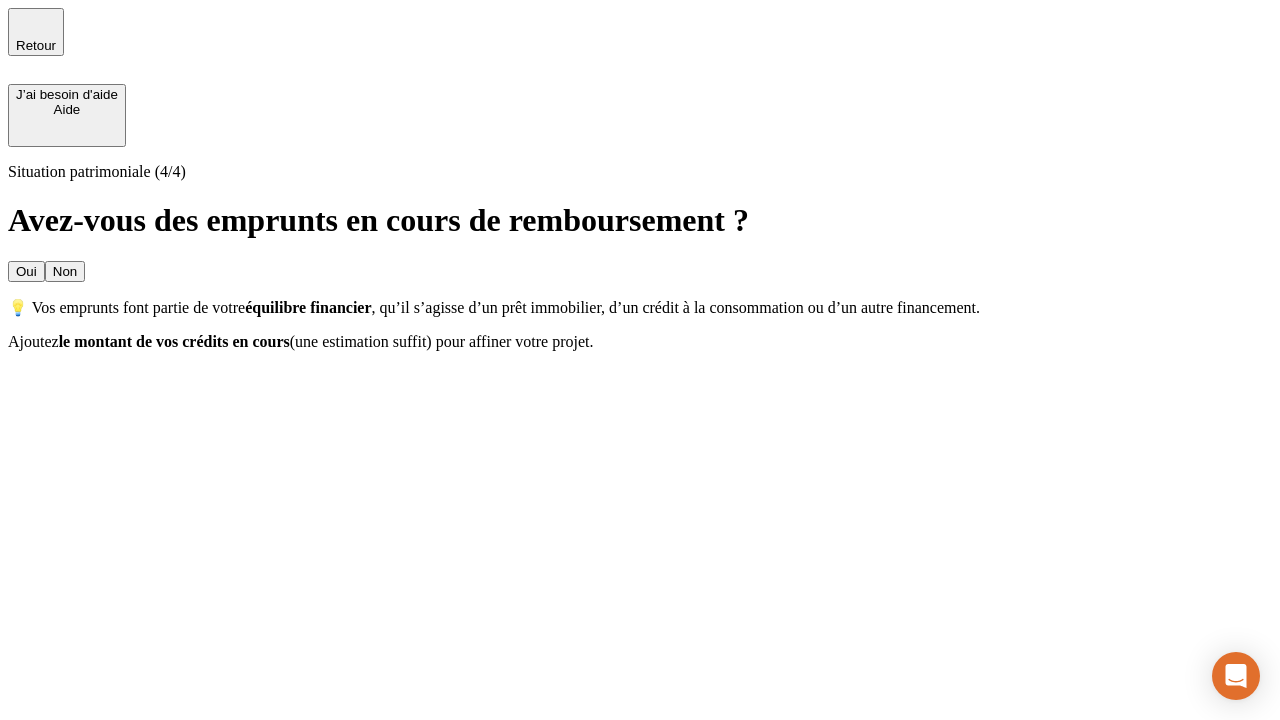 click on "Non" at bounding box center [65, 271] 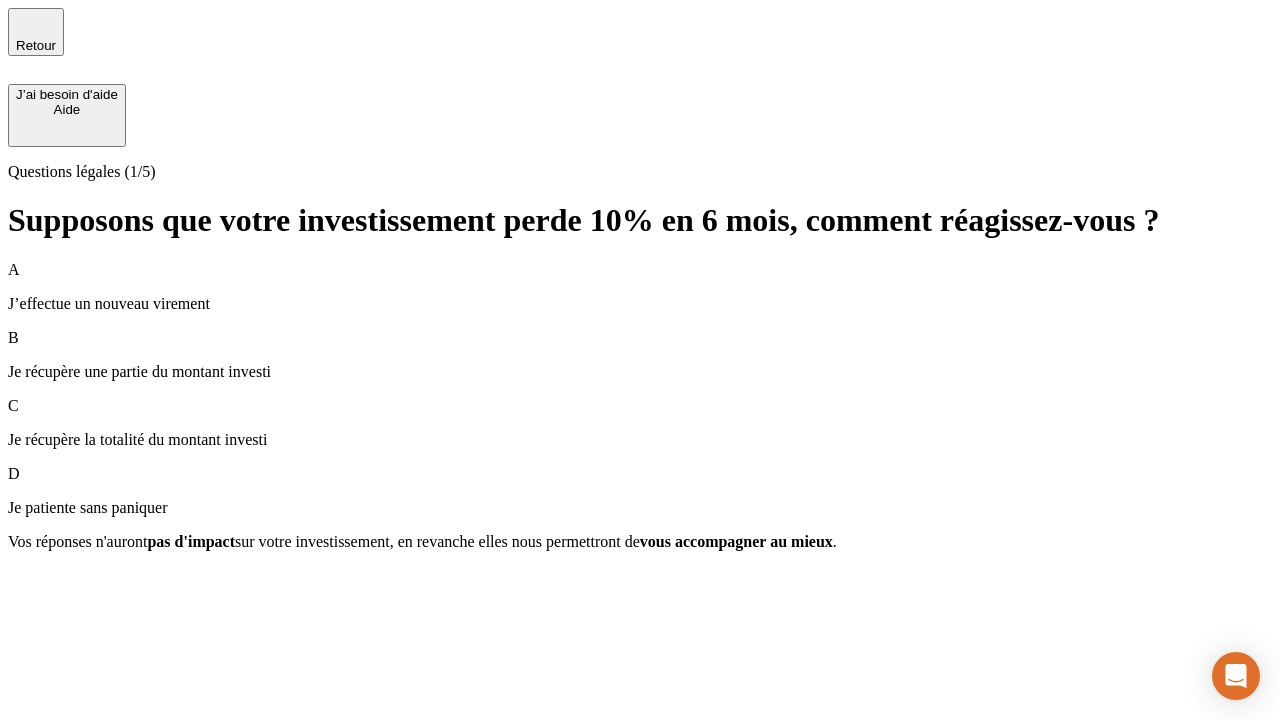 click on "A J’effectue un nouveau virement" at bounding box center [640, 287] 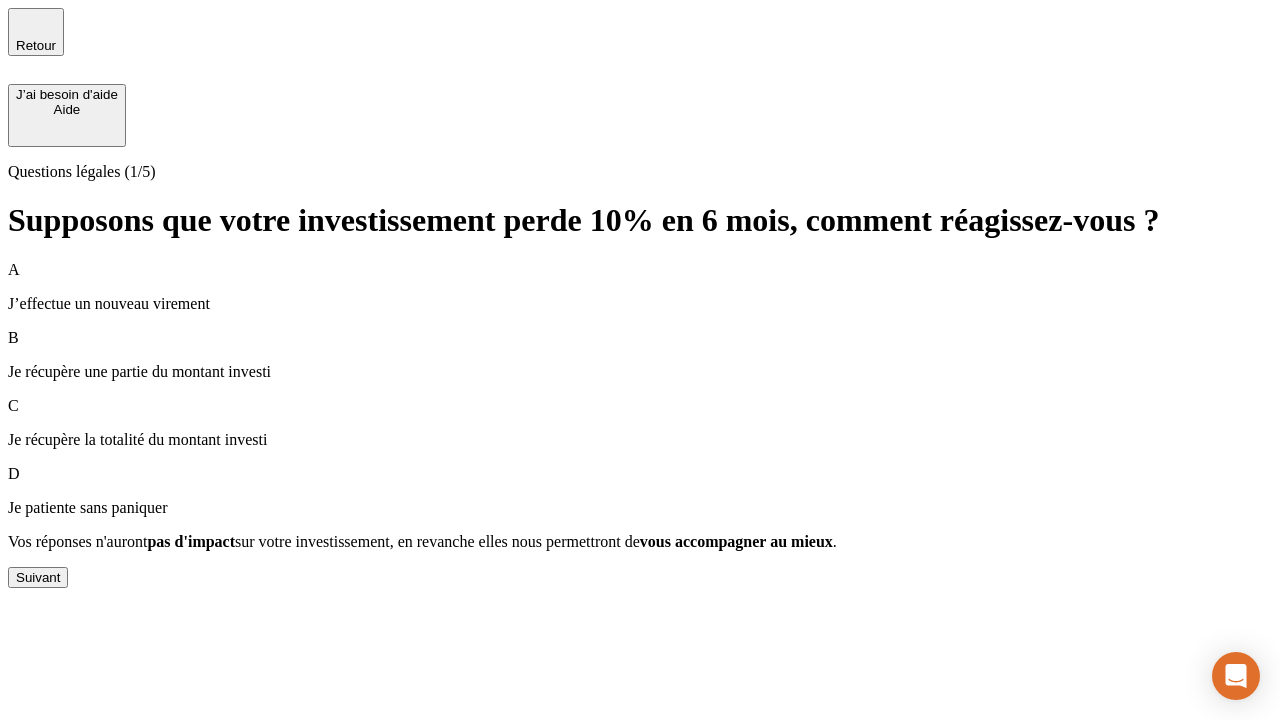 click on "Suivant" at bounding box center [38, 577] 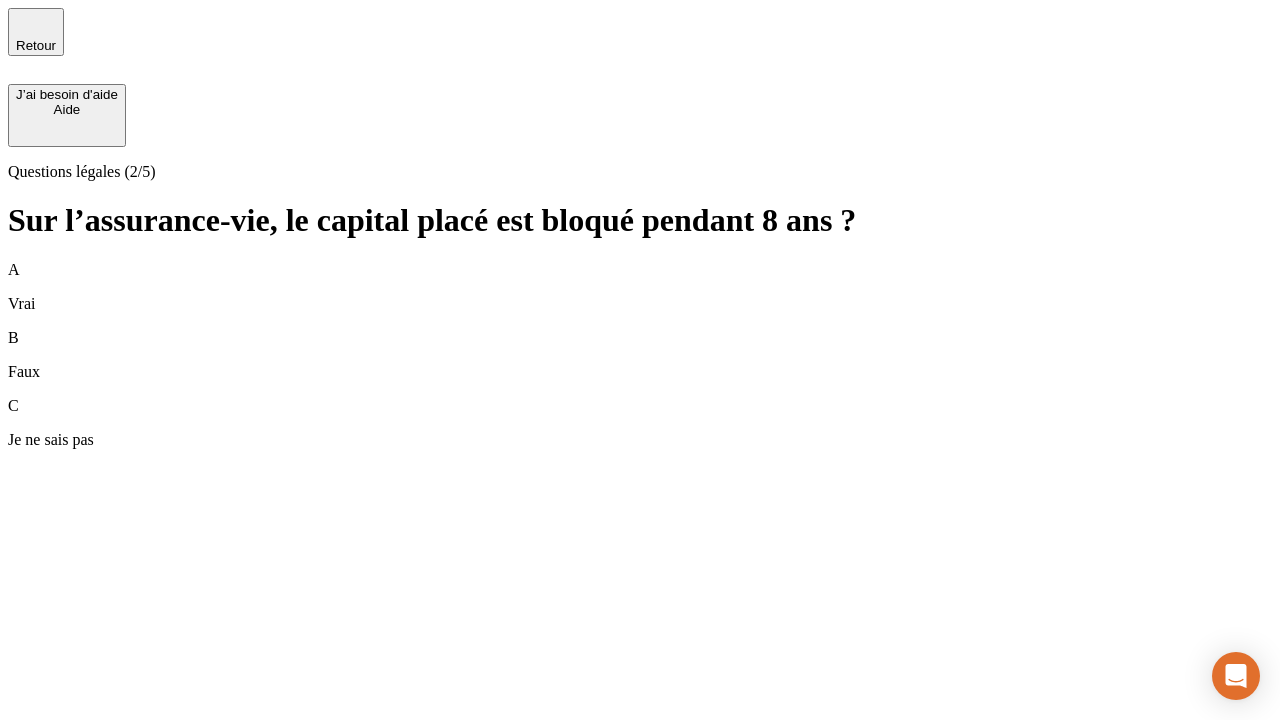 click on "A Vrai" at bounding box center [640, 287] 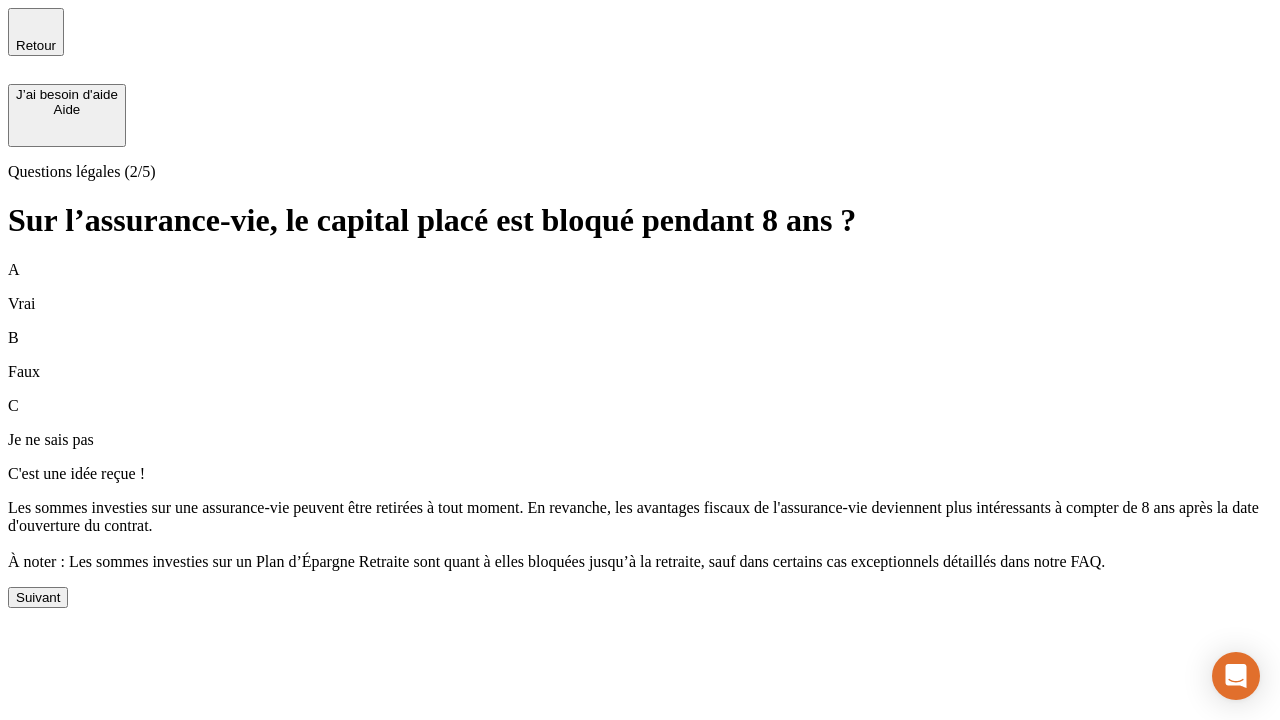 click on "Suivant" at bounding box center (38, 597) 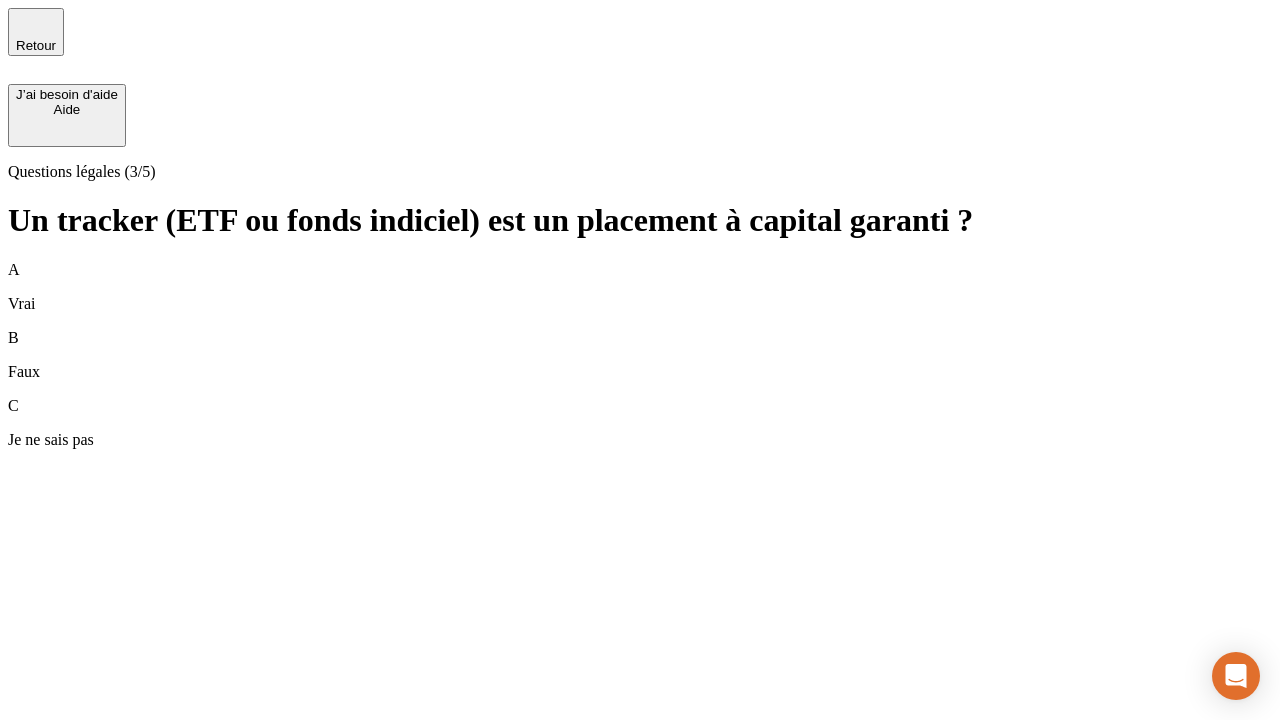 click on "A Vrai" at bounding box center (640, 287) 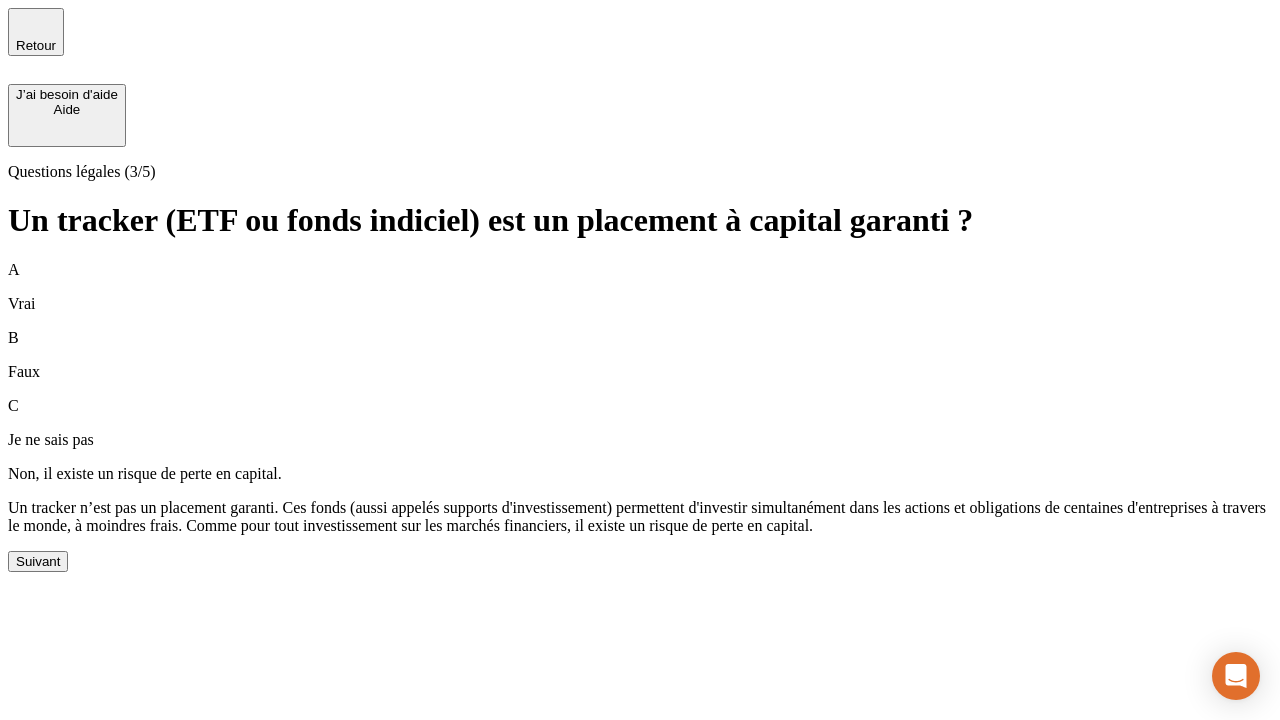 click on "Suivant" at bounding box center [38, 561] 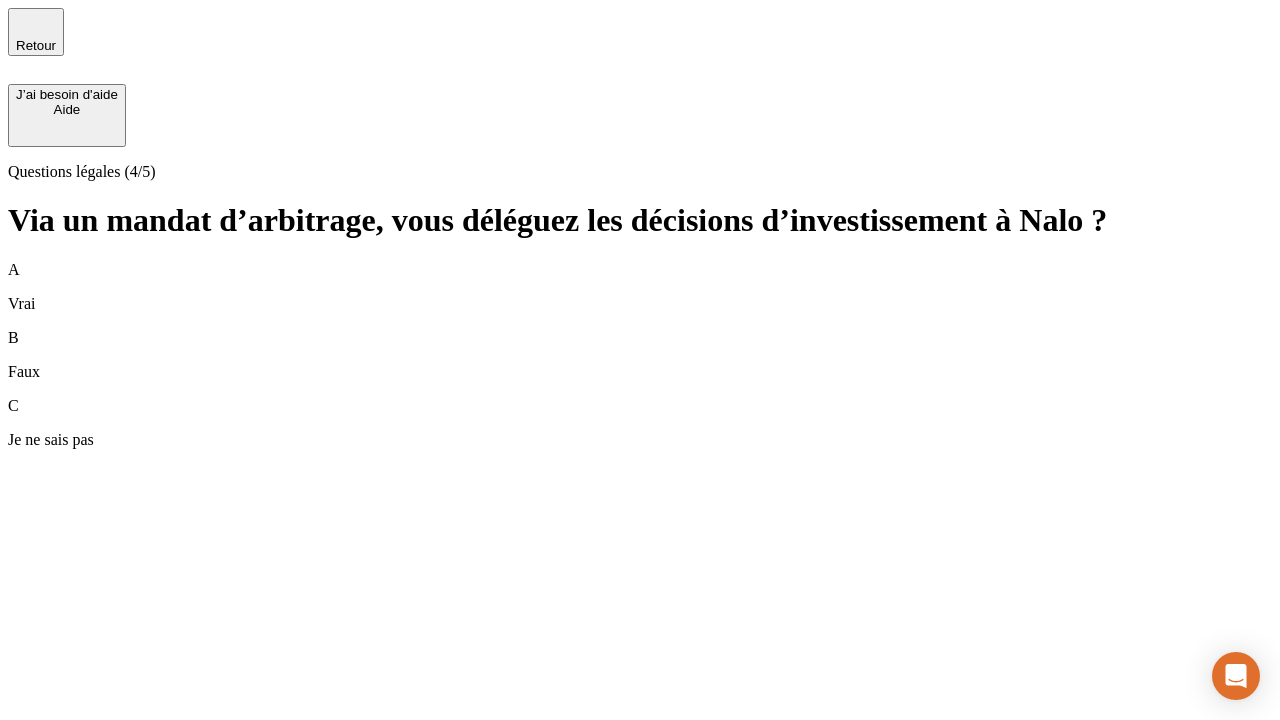 click on "A Vrai" at bounding box center [640, 287] 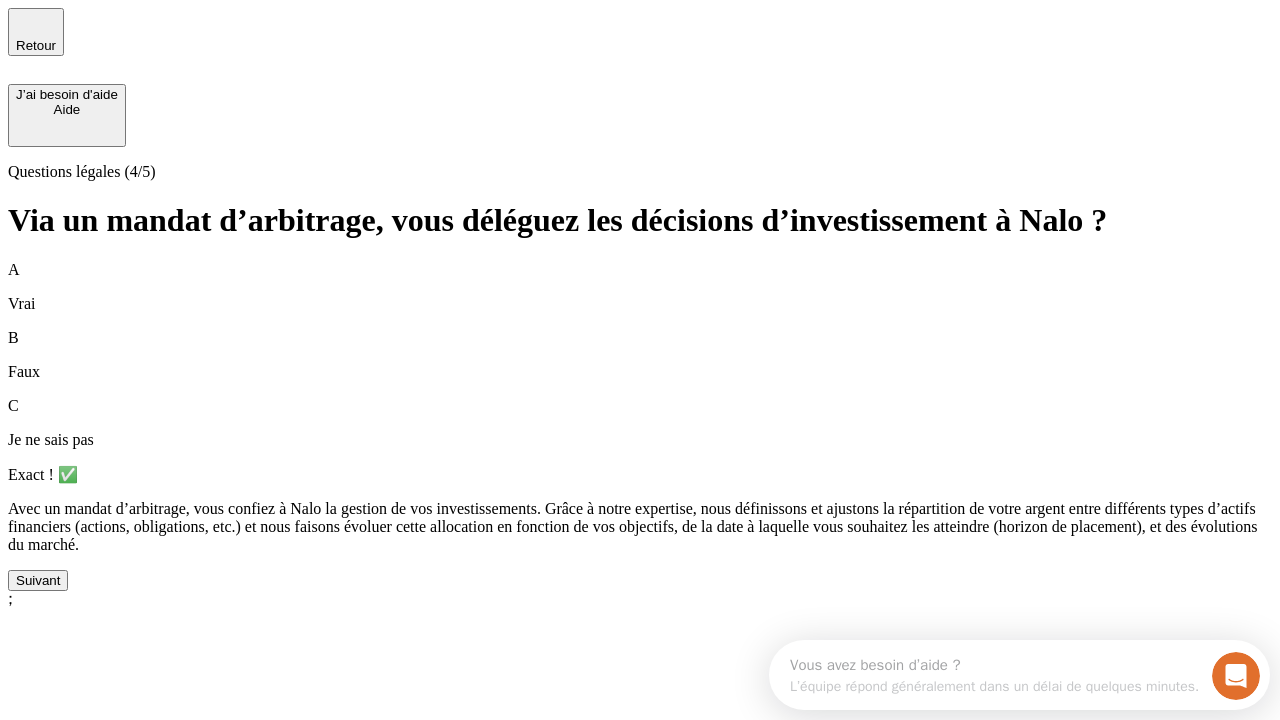 scroll, scrollTop: 0, scrollLeft: 0, axis: both 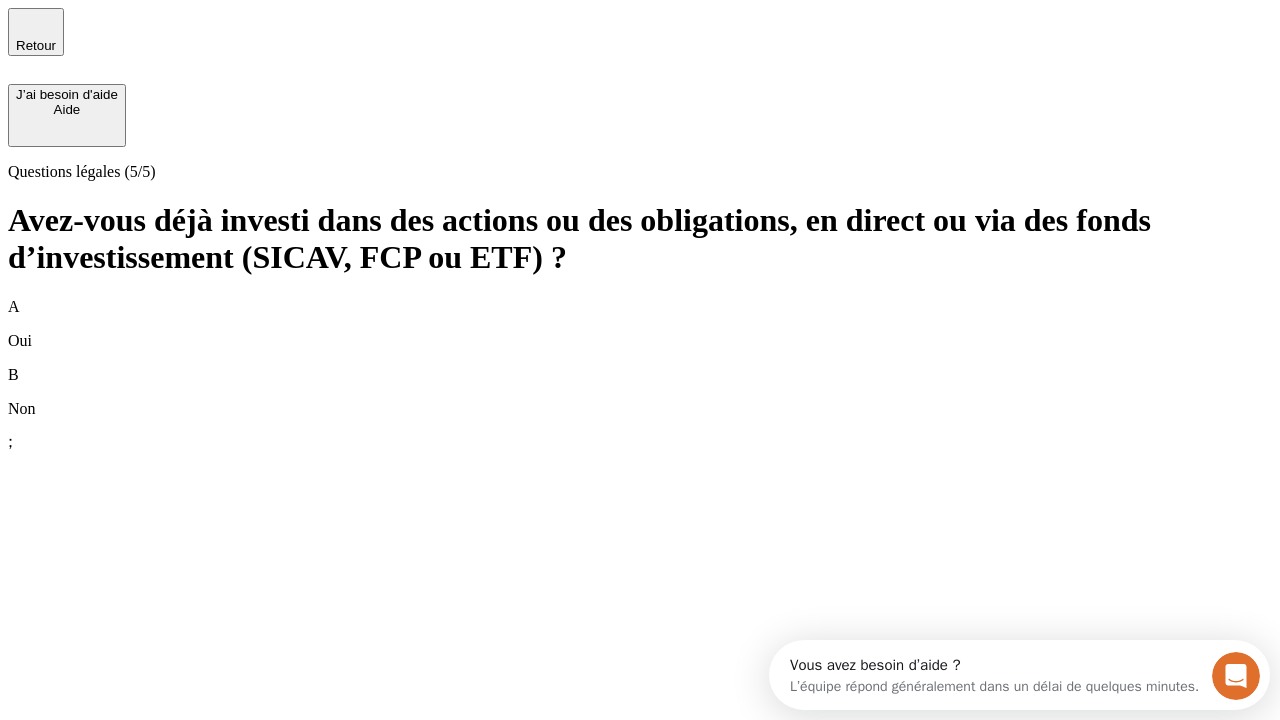 click on "B Non" at bounding box center [640, 392] 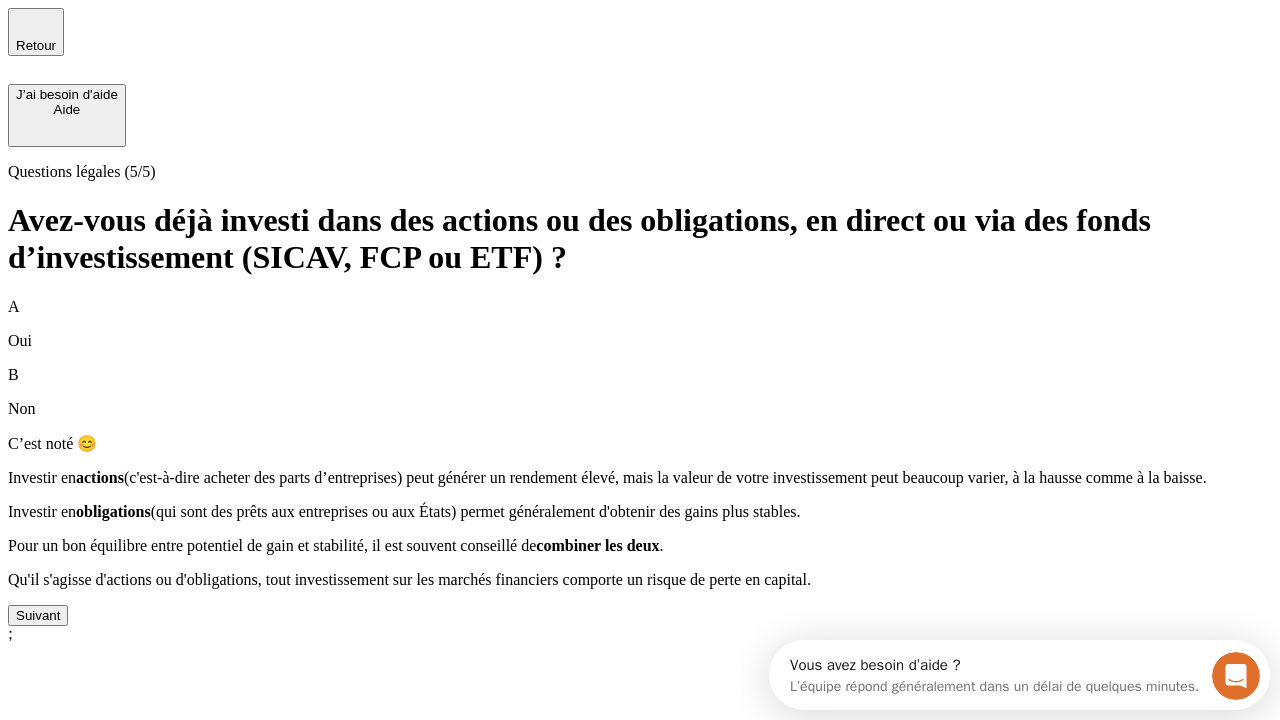 click on "Suivant" at bounding box center [38, 615] 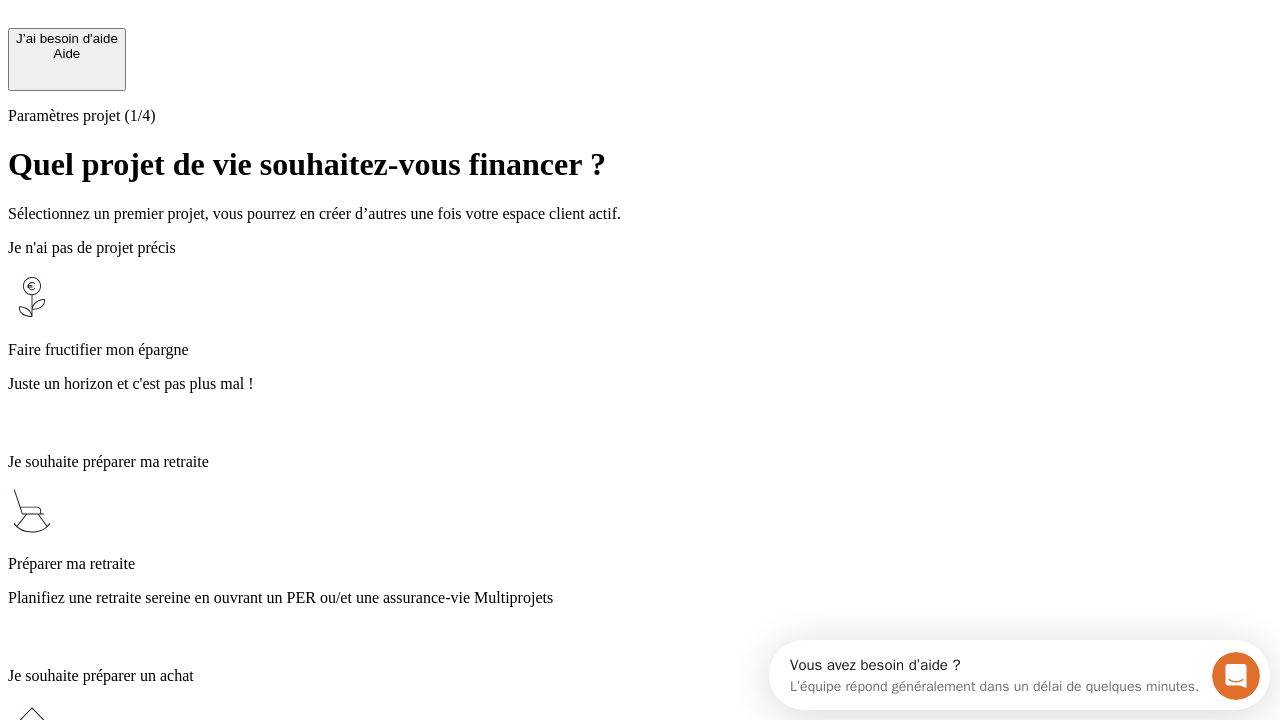 click on "Juste un horizon et c'est pas plus mal !" at bounding box center [640, 384] 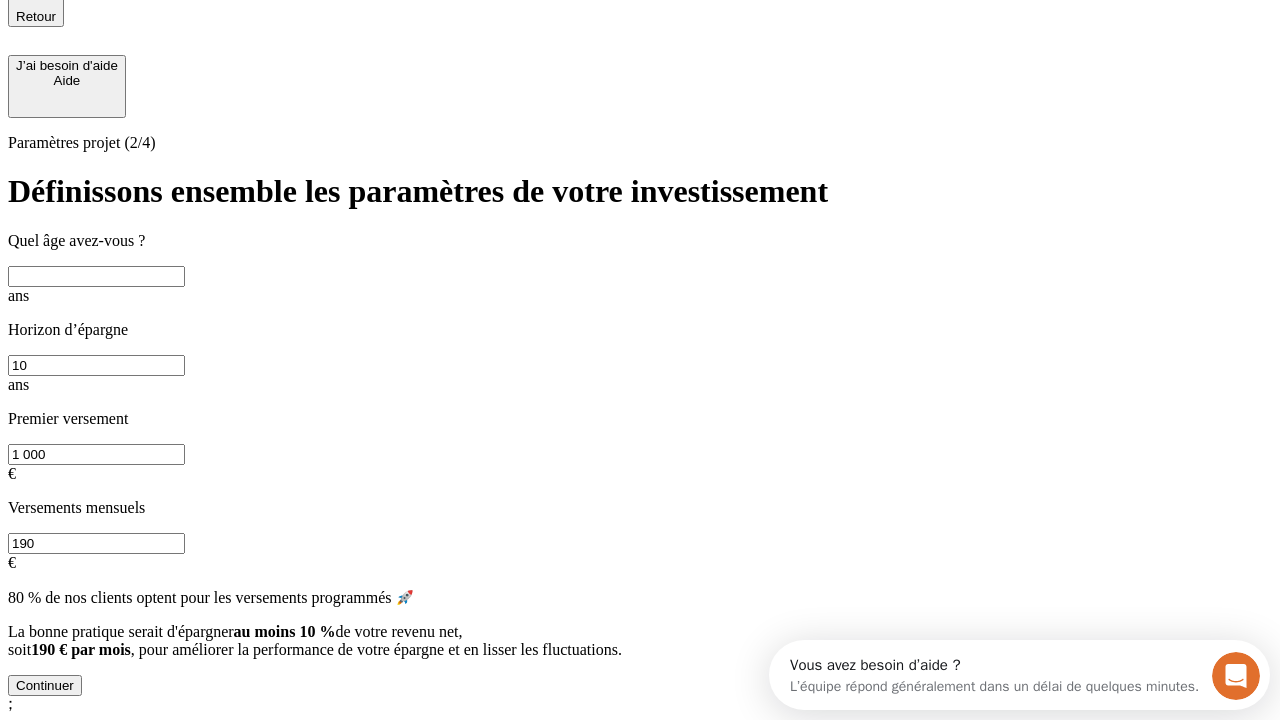 scroll, scrollTop: 22, scrollLeft: 0, axis: vertical 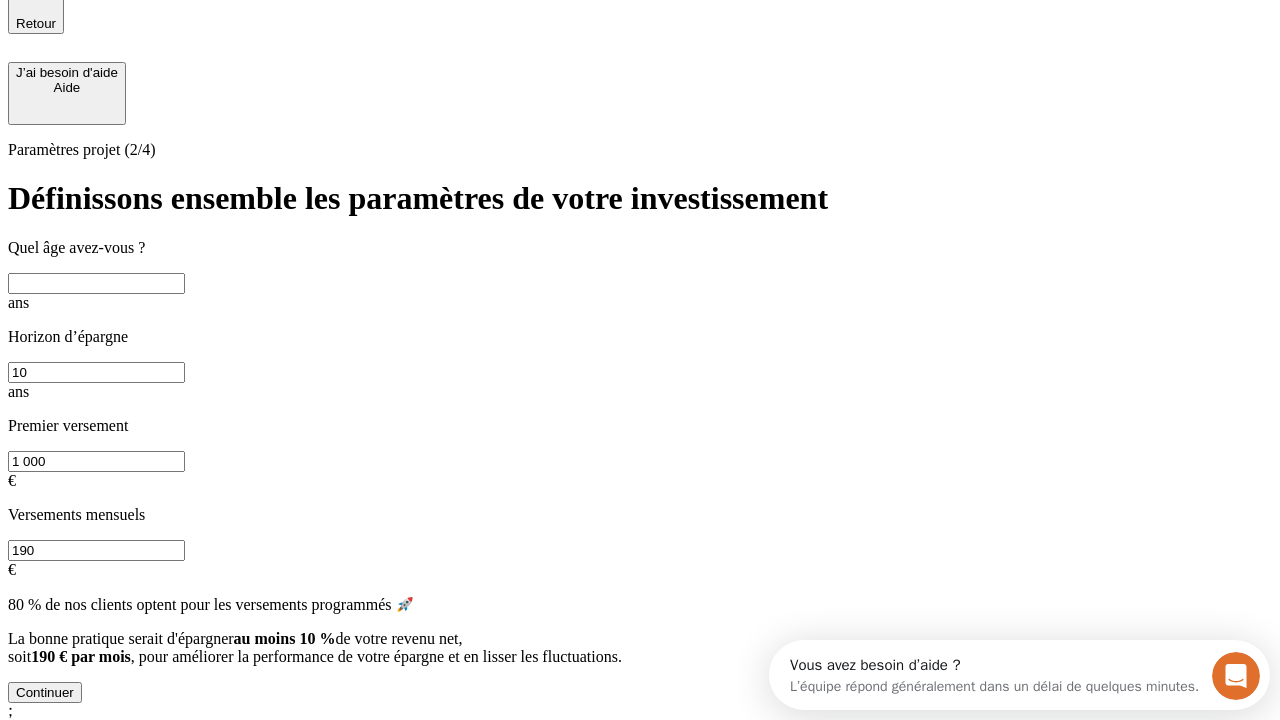 click at bounding box center (96, 283) 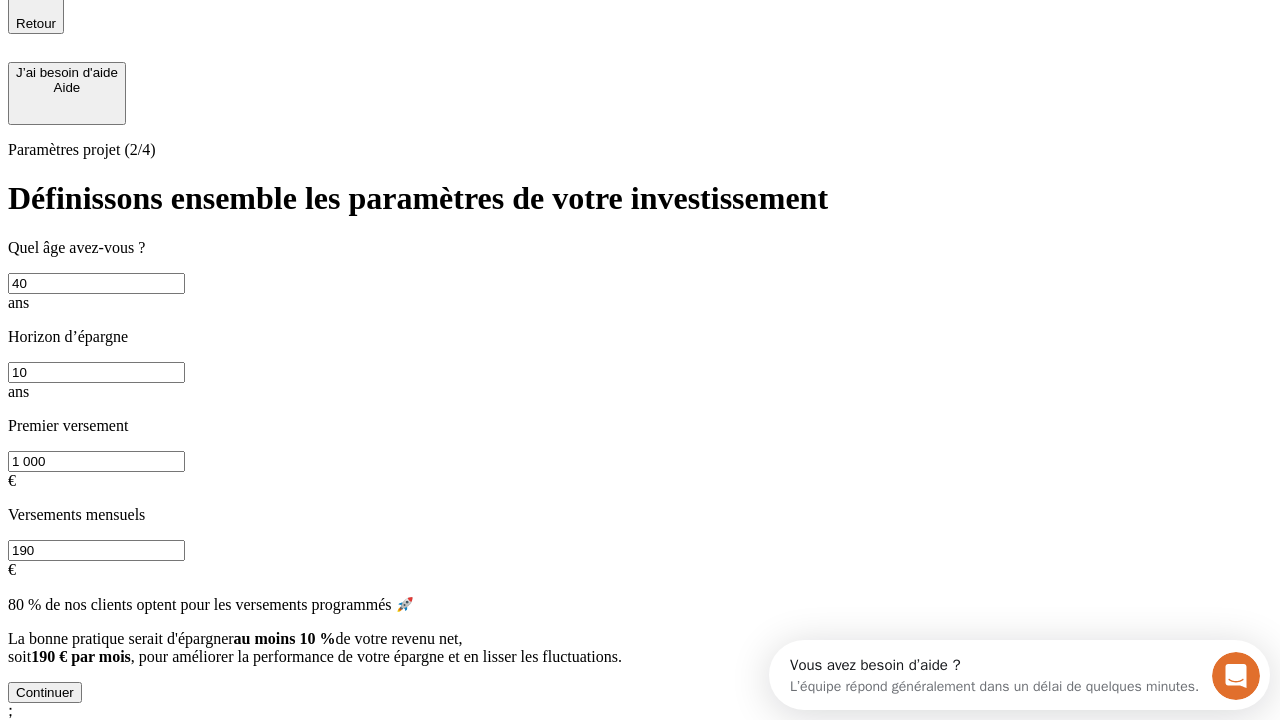 type on "40" 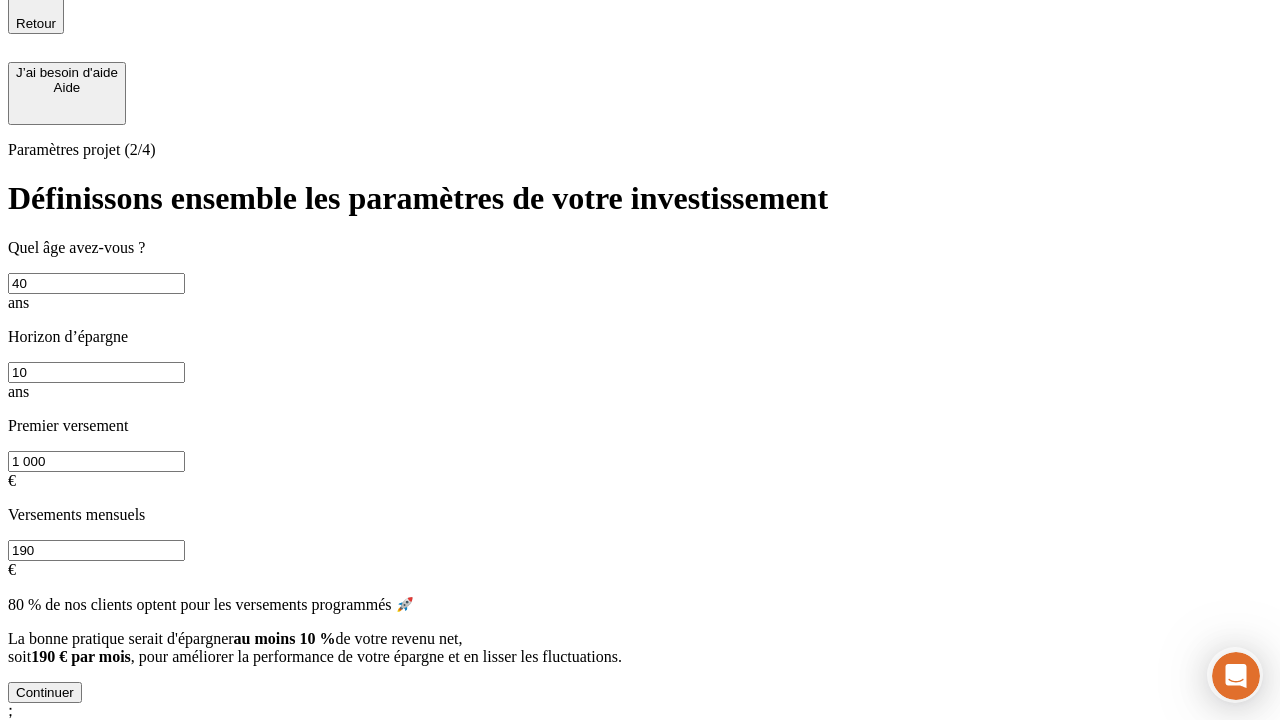 click on "1 000" at bounding box center [96, 461] 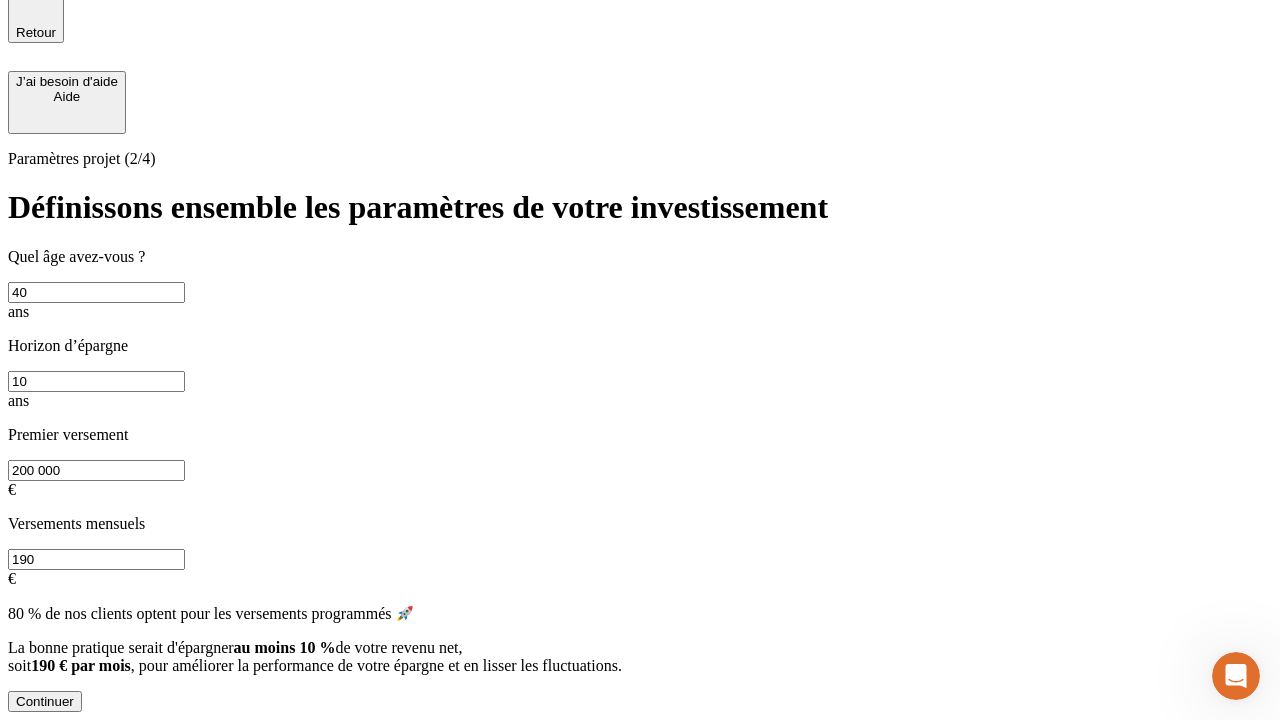scroll, scrollTop: 4, scrollLeft: 0, axis: vertical 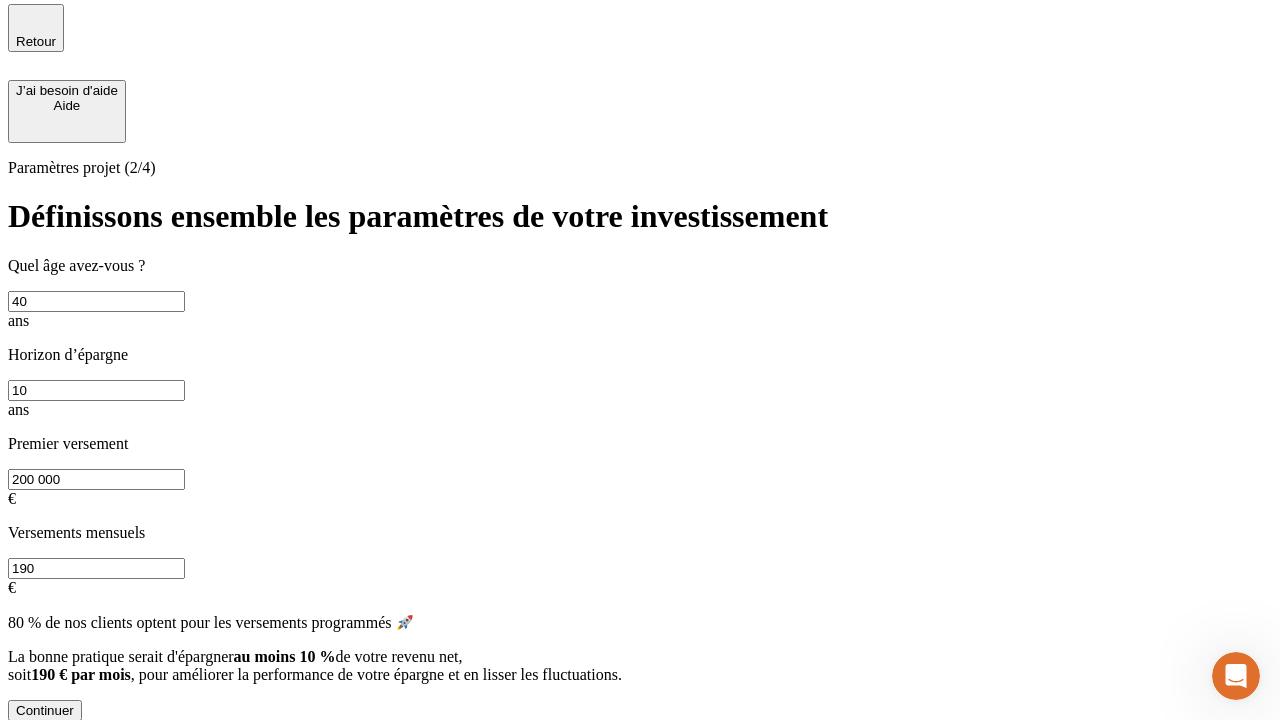 type on "200 000" 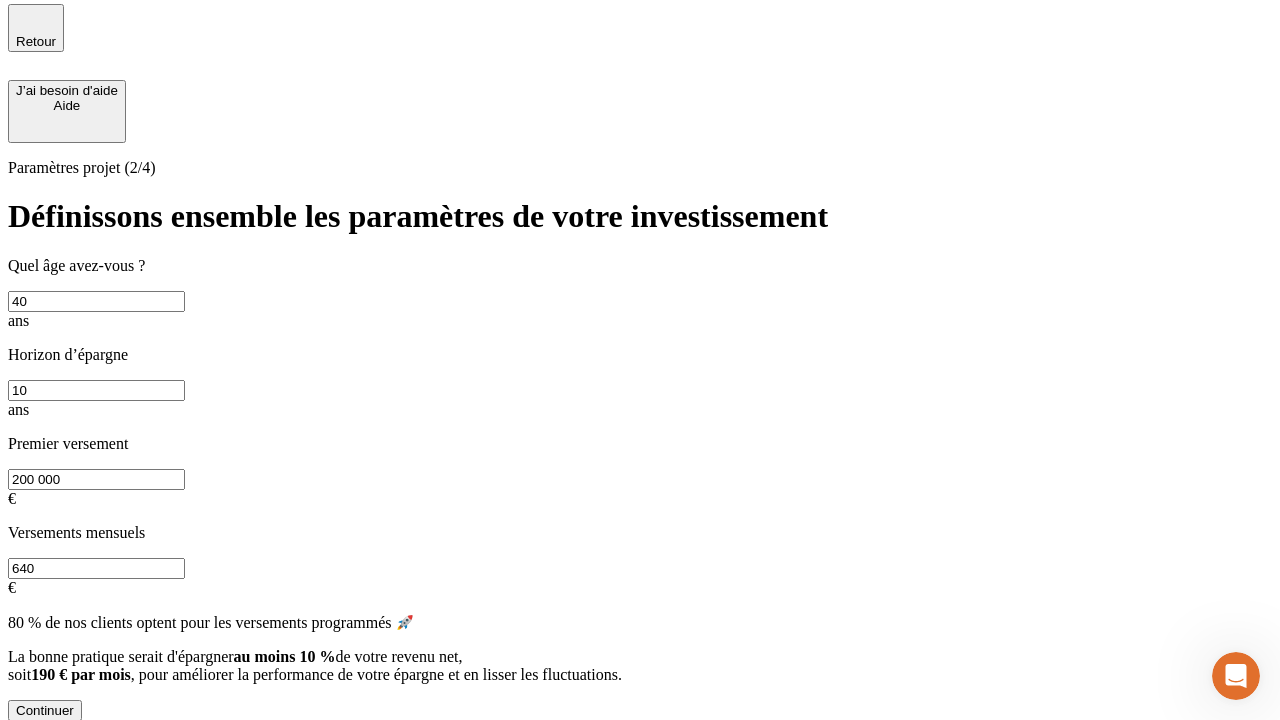 type on "640" 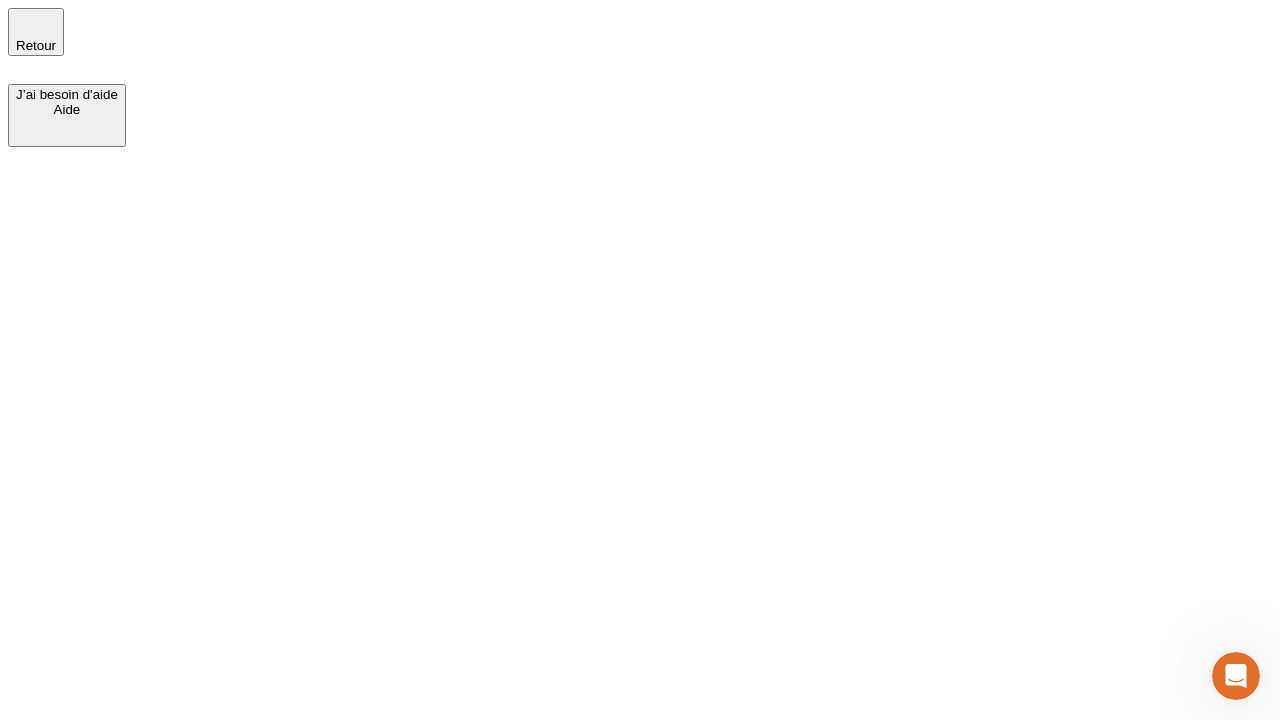 scroll, scrollTop: 0, scrollLeft: 0, axis: both 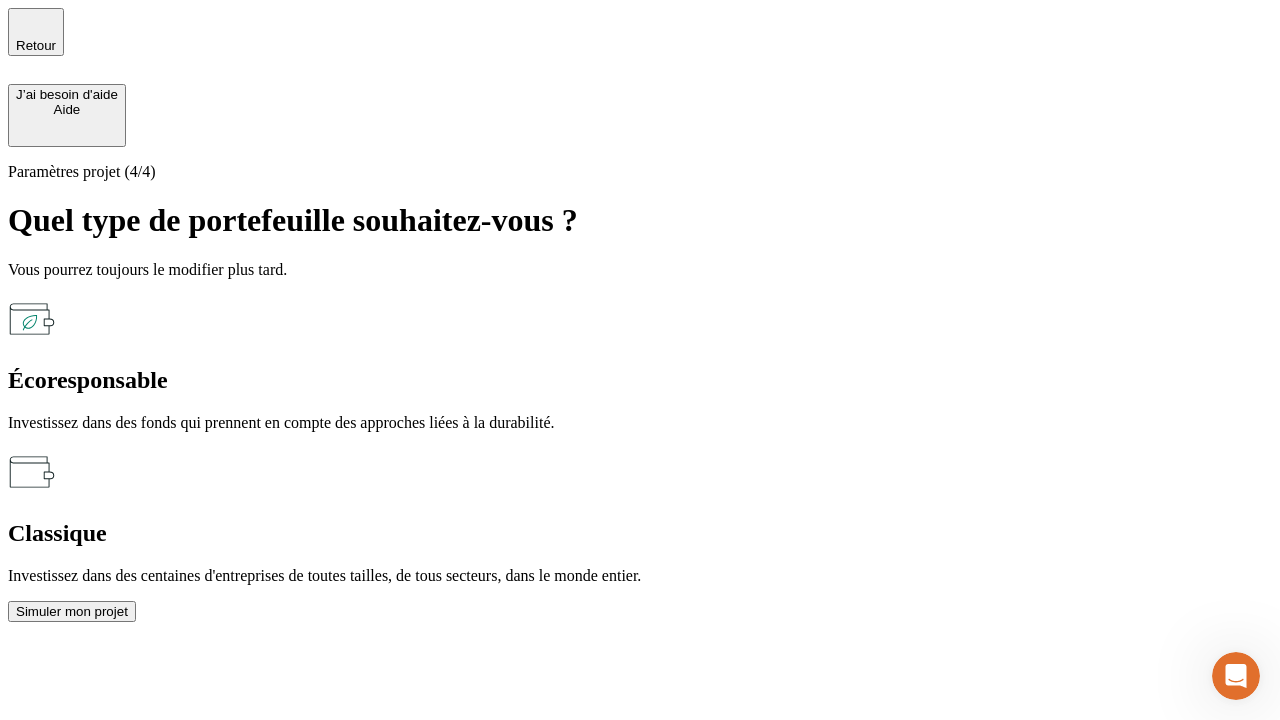 click on "Classique" at bounding box center [640, 533] 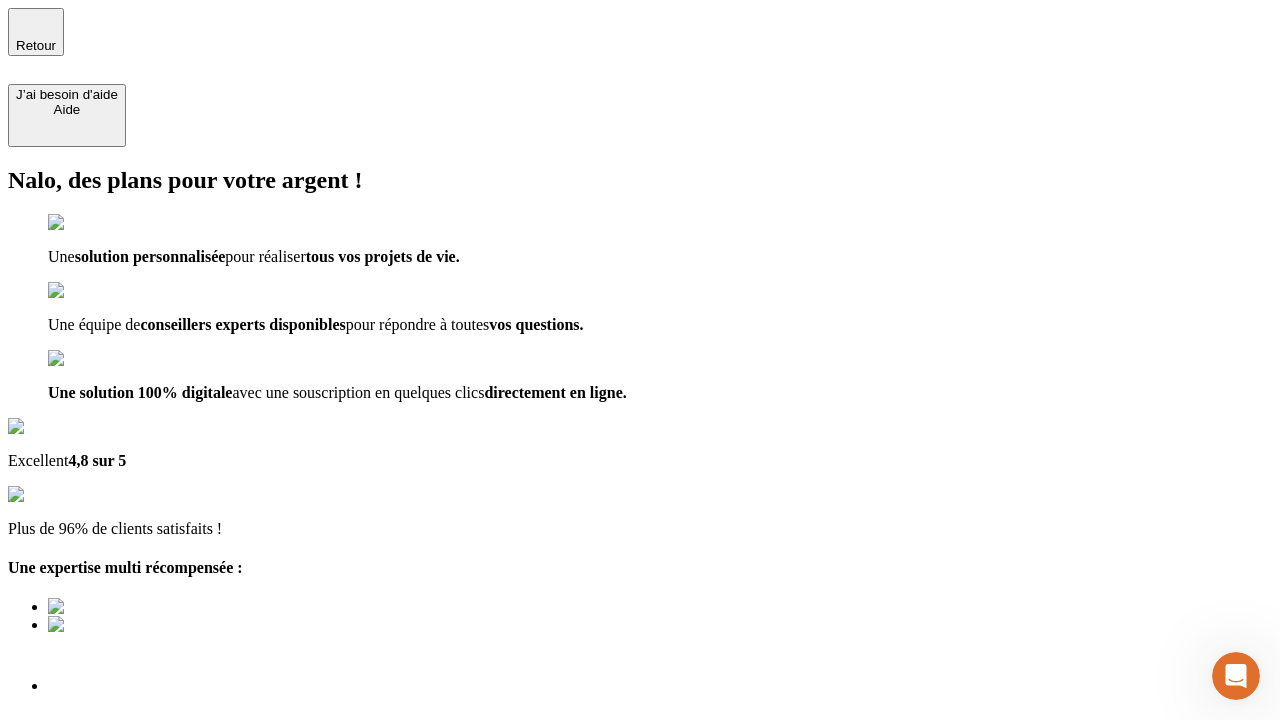 click on "Découvrir ma simulation" at bounding box center (87, 797) 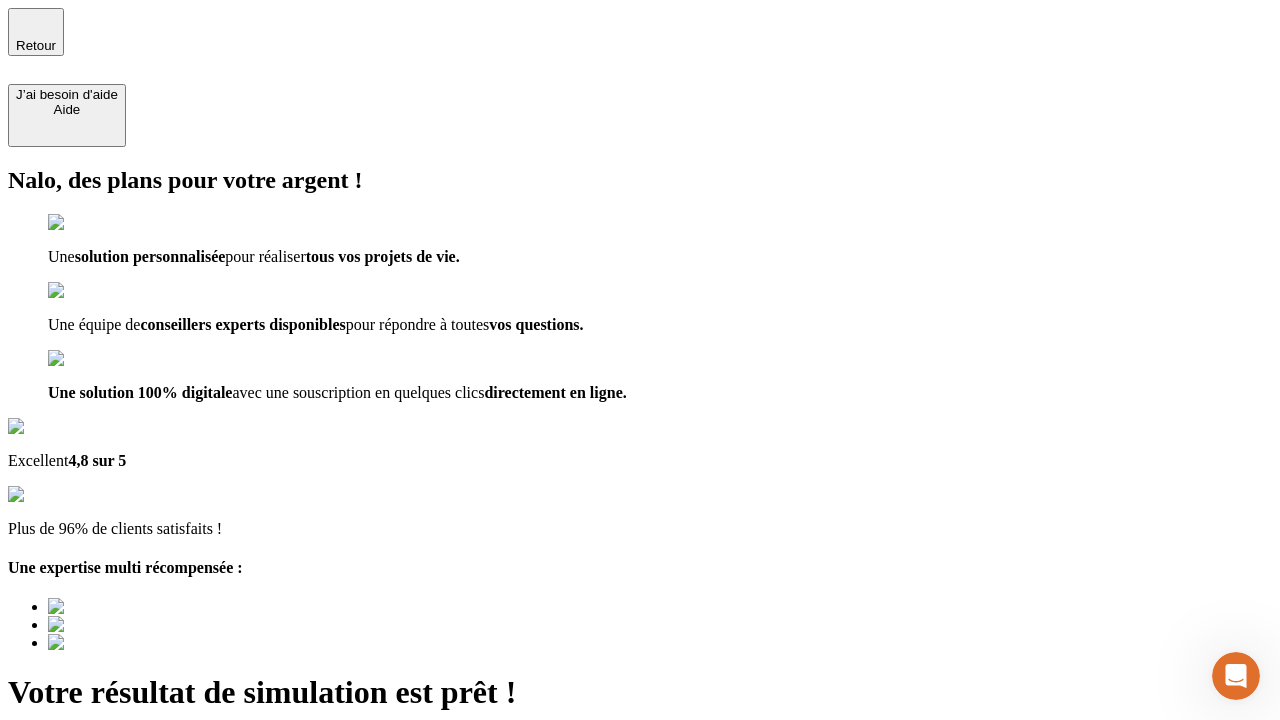 click on "Découvrir ma simulation" at bounding box center (87, 881) 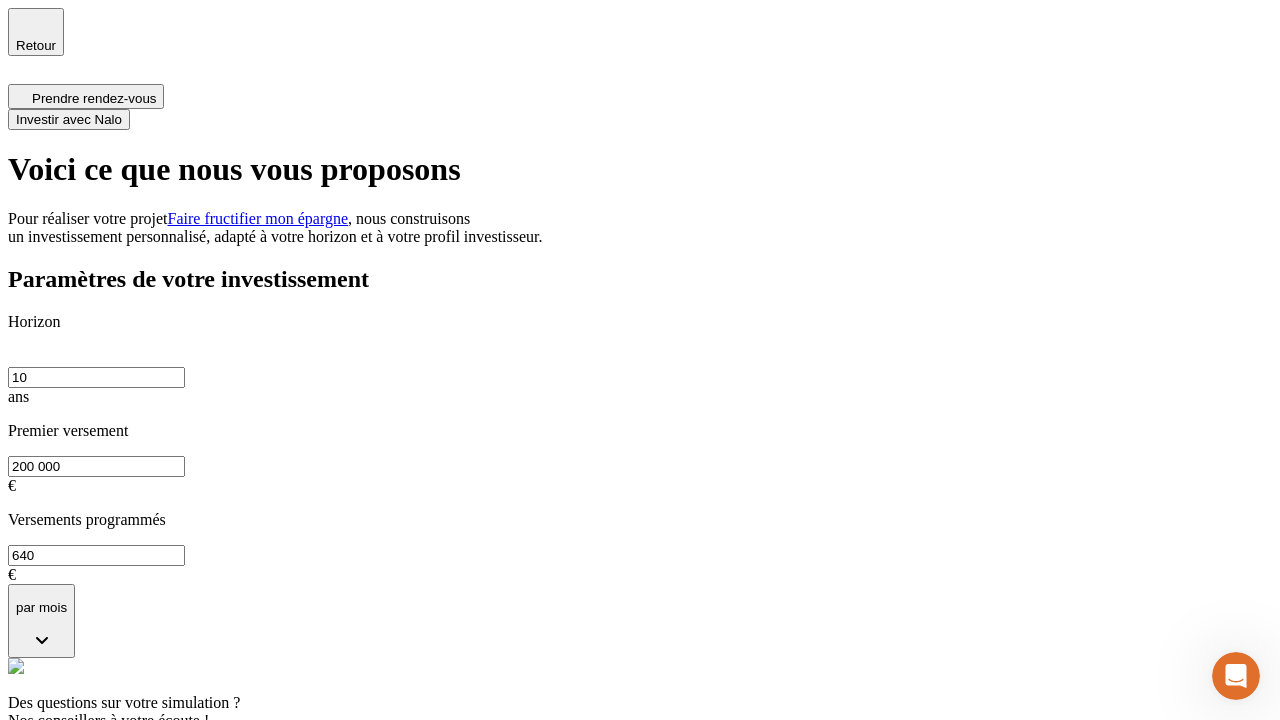 click on "Investir avec Nalo" at bounding box center [69, 119] 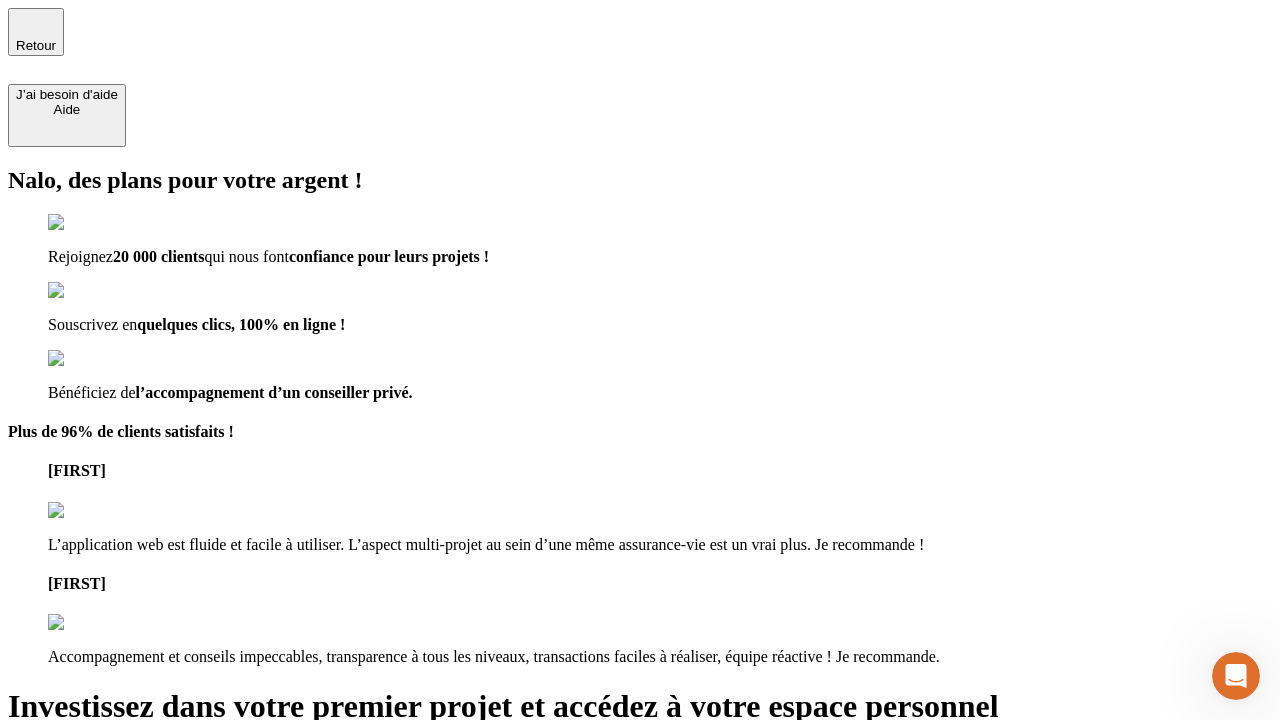 type on "[EMAIL]" 